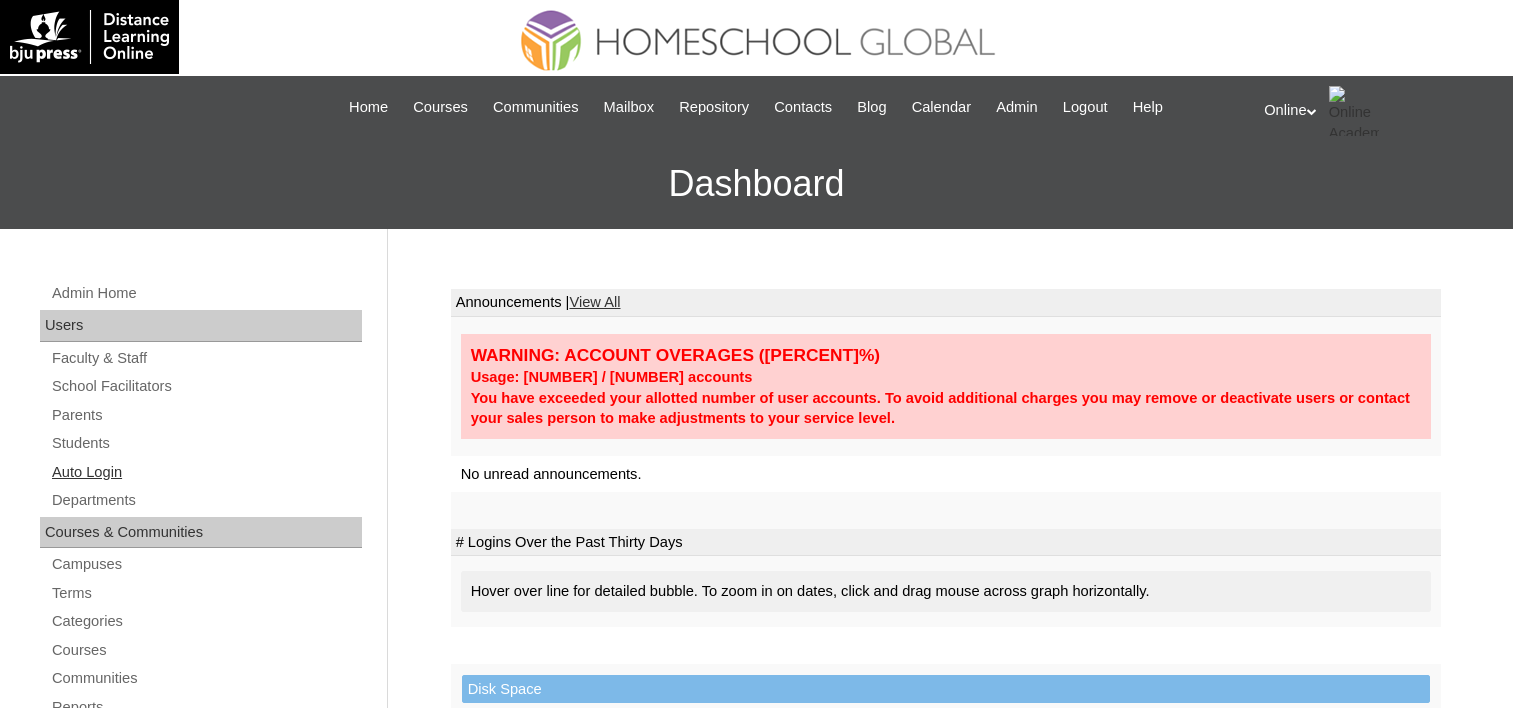 scroll, scrollTop: 0, scrollLeft: 0, axis: both 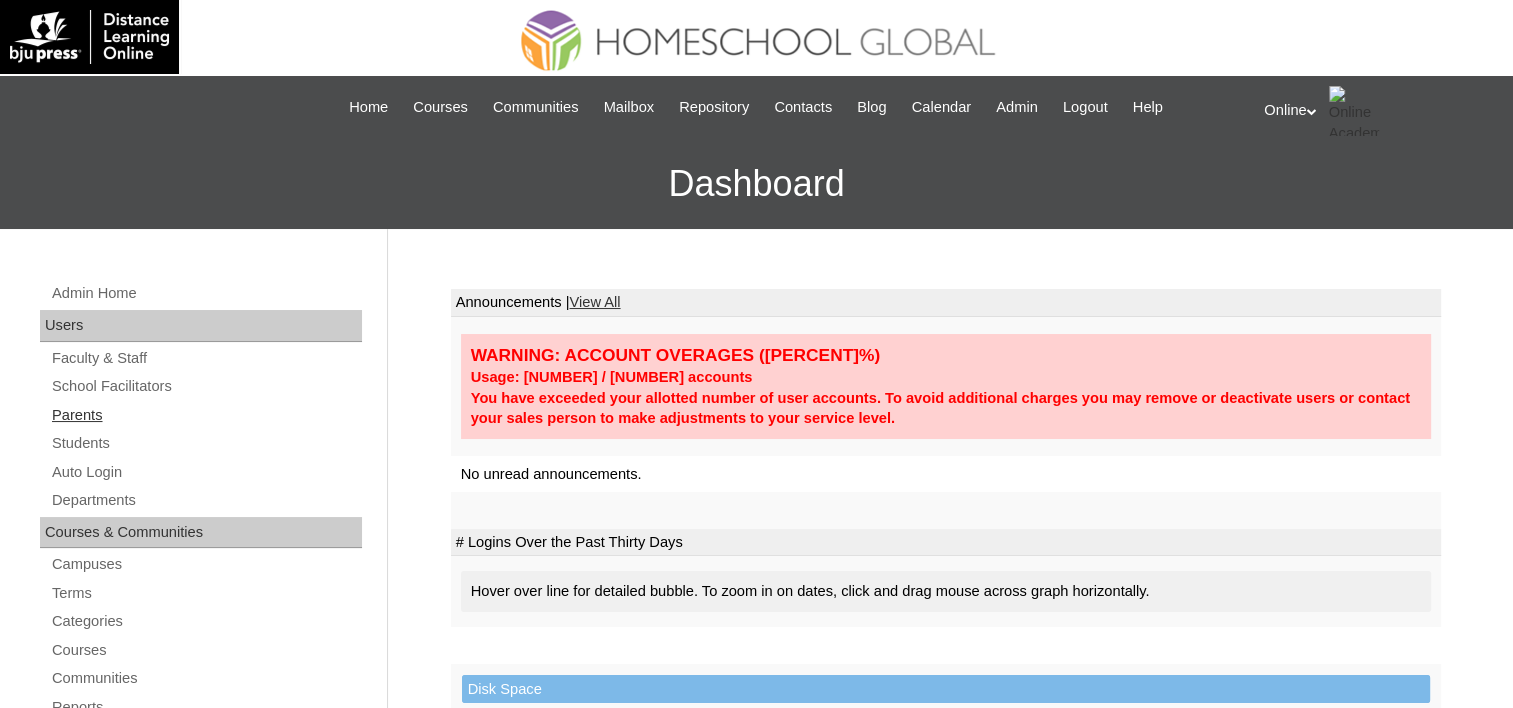 click on "Parents" at bounding box center [206, 415] 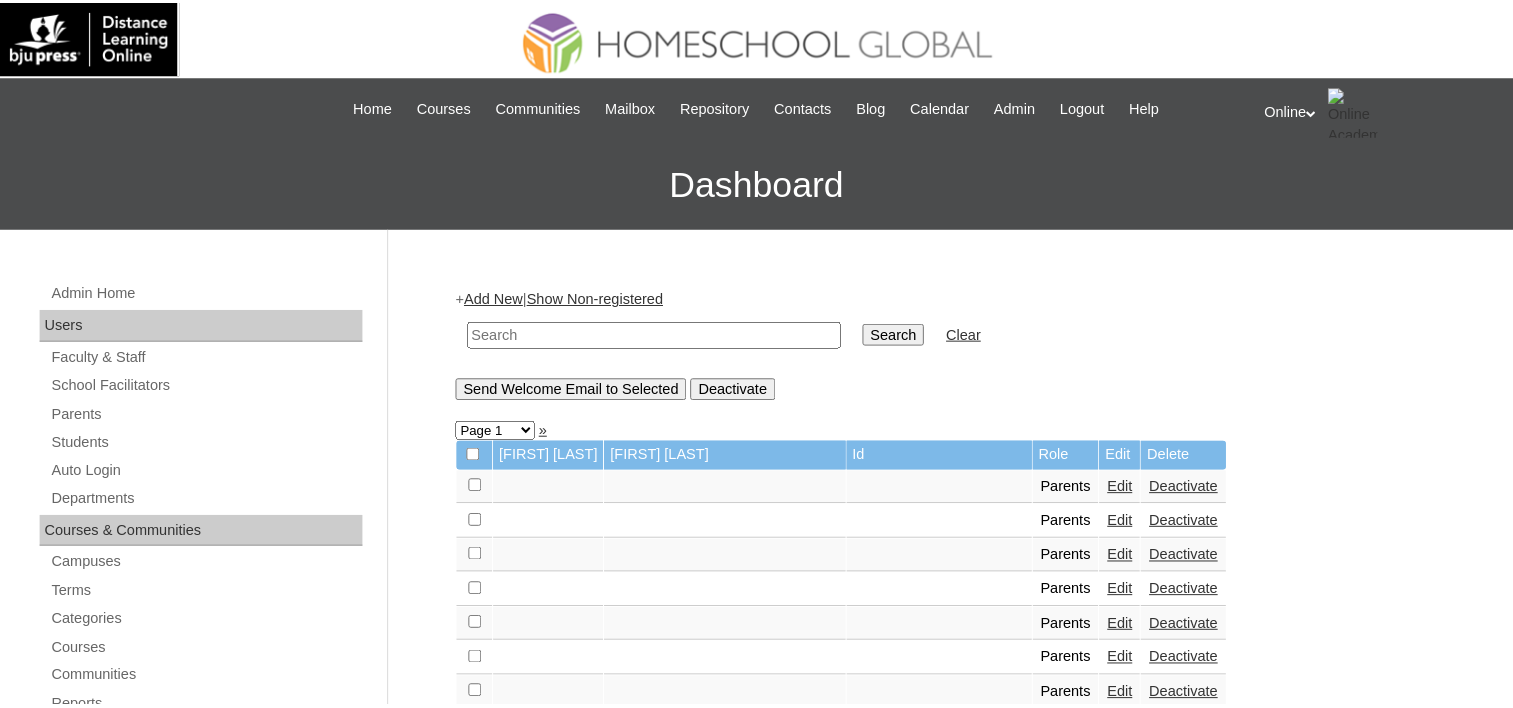 scroll, scrollTop: 0, scrollLeft: 0, axis: both 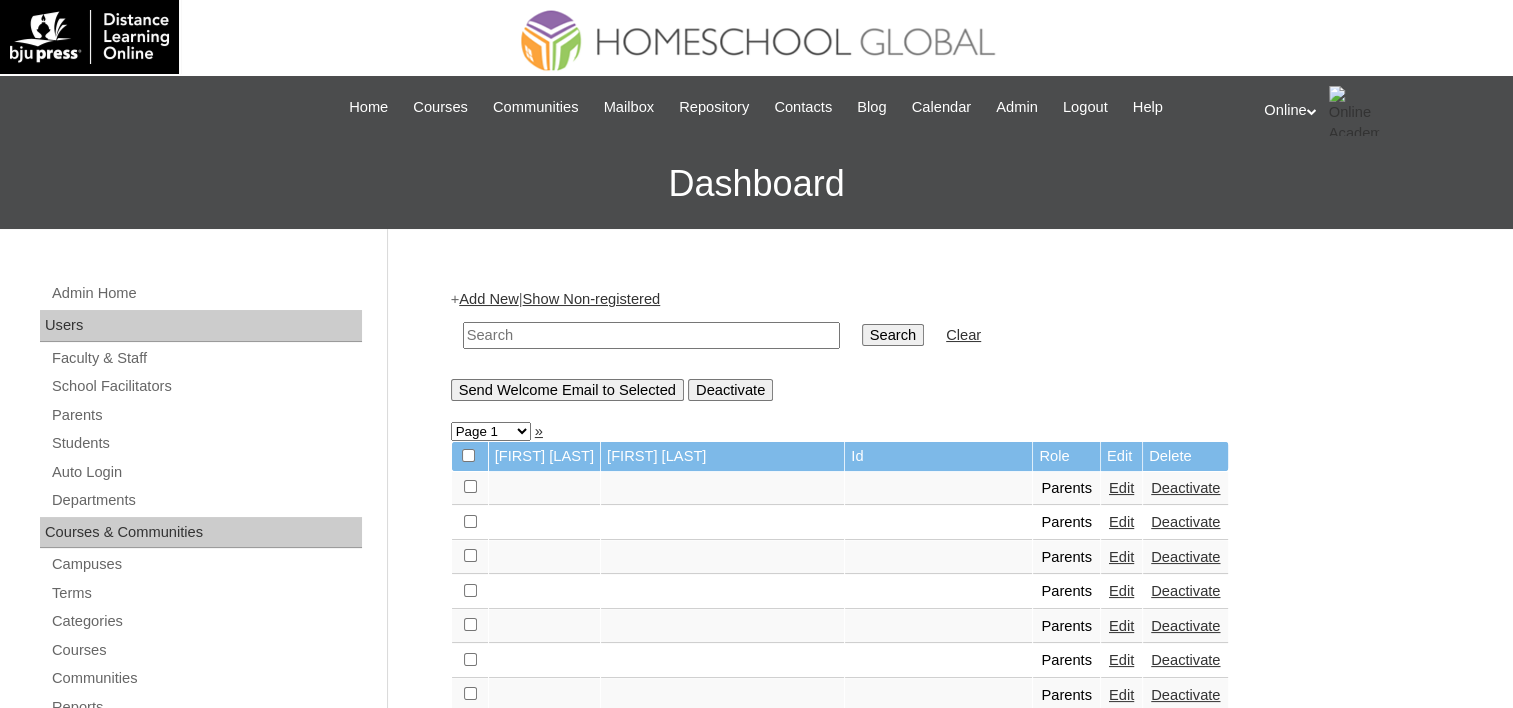 click at bounding box center [651, 335] 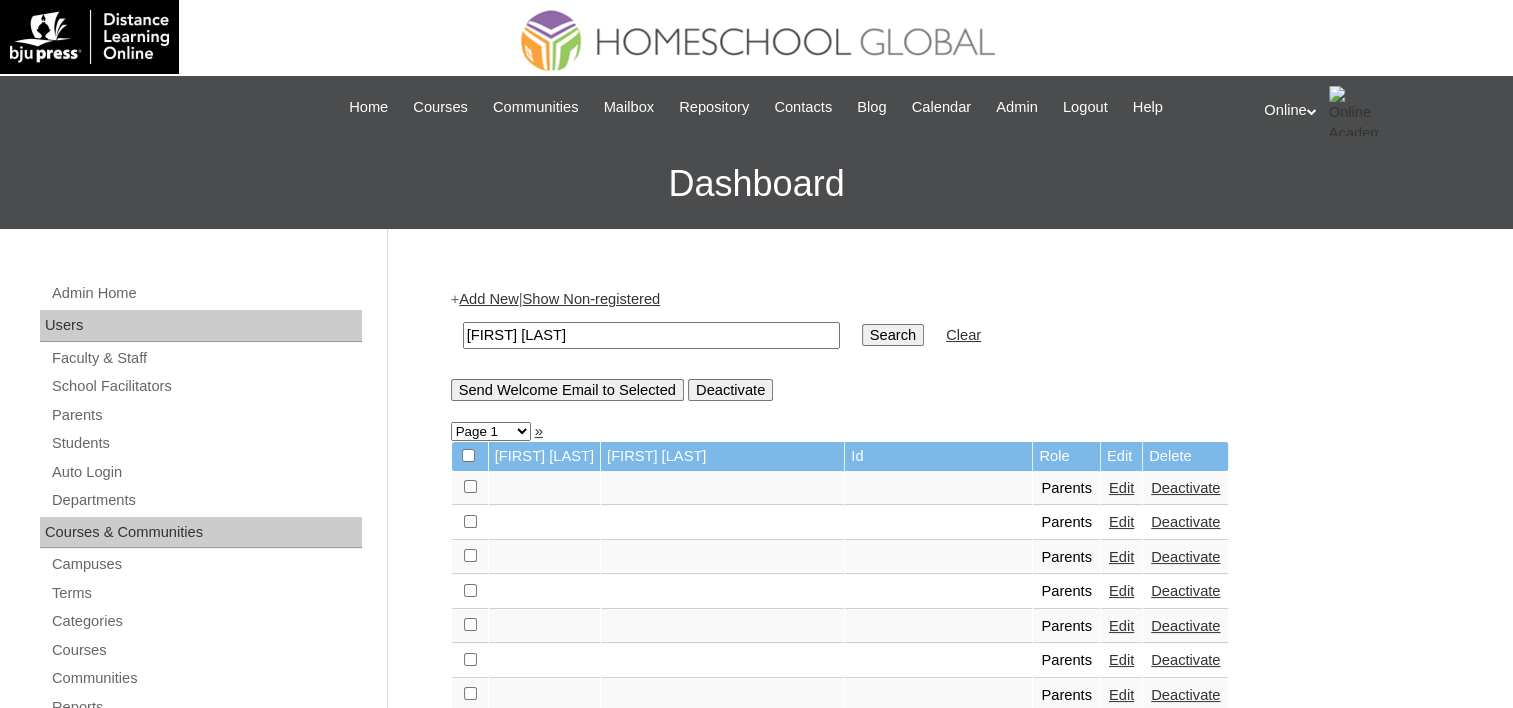 type on "[FIRST] [LAST]" 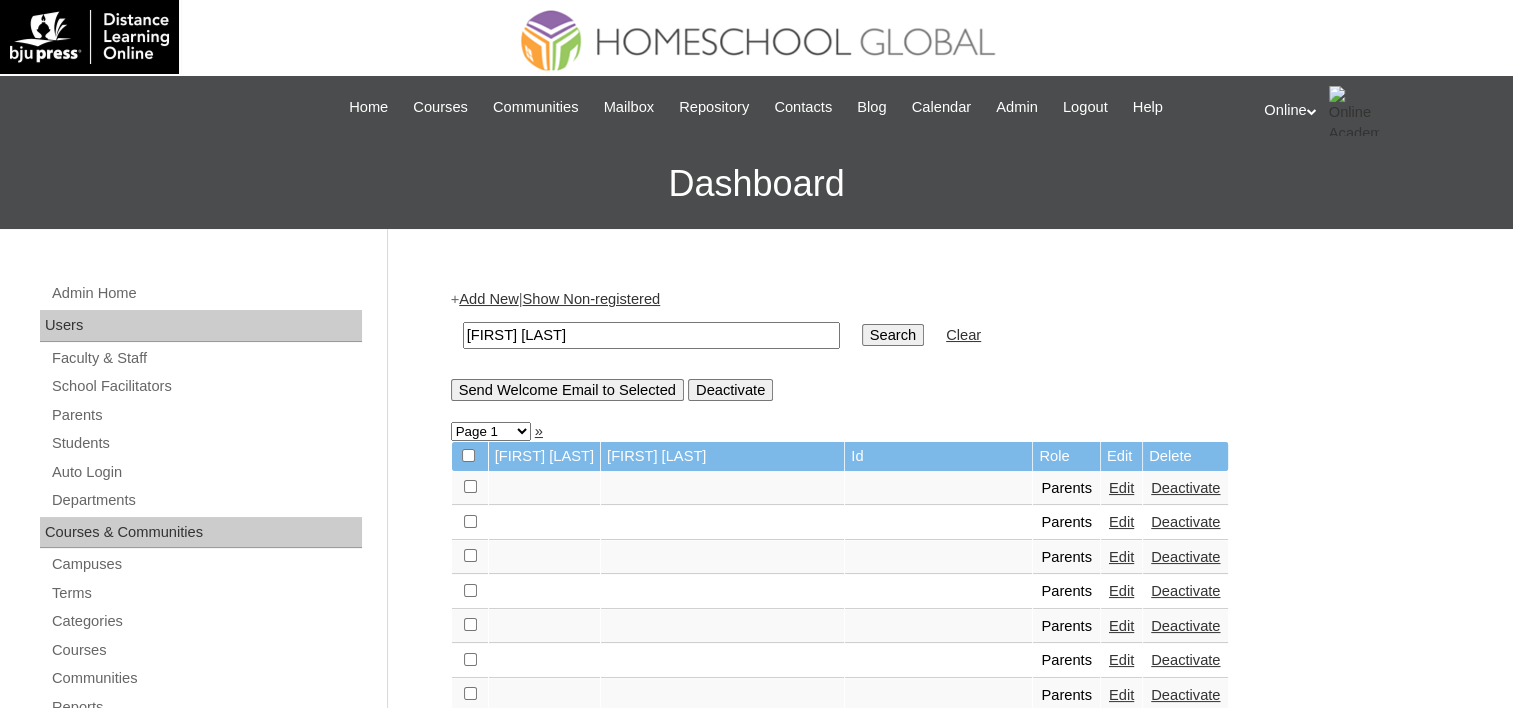 click on "Search" at bounding box center (893, 335) 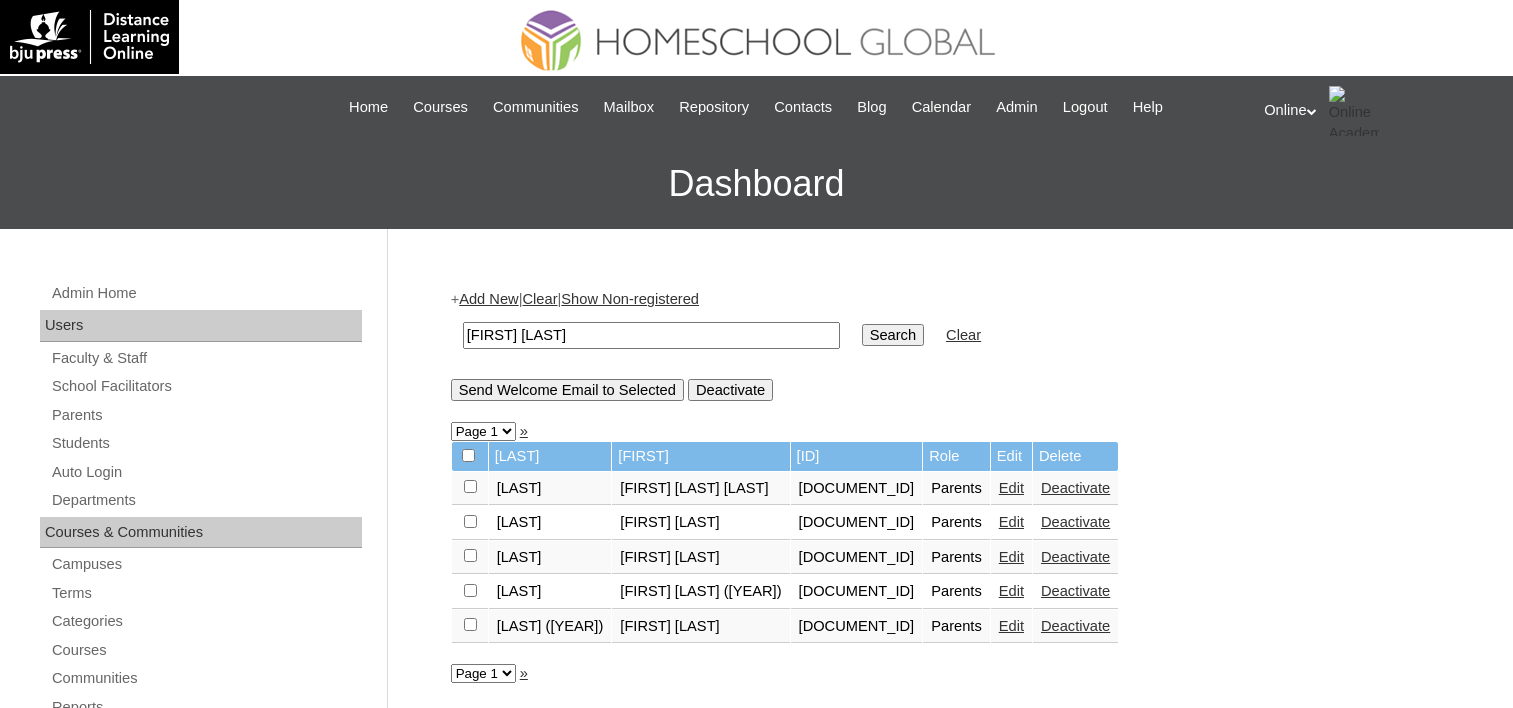 scroll, scrollTop: 0, scrollLeft: 0, axis: both 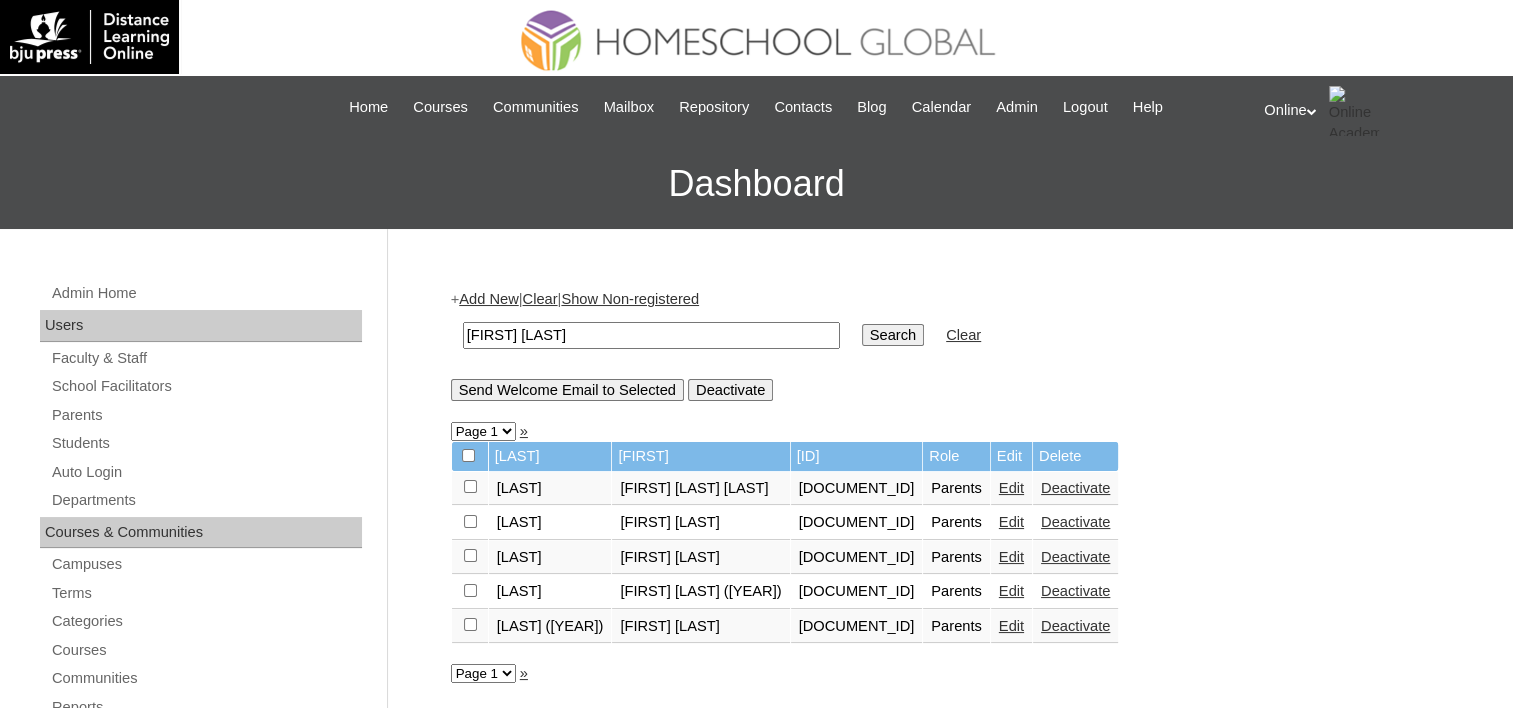 click on "Edit" at bounding box center [1011, 591] 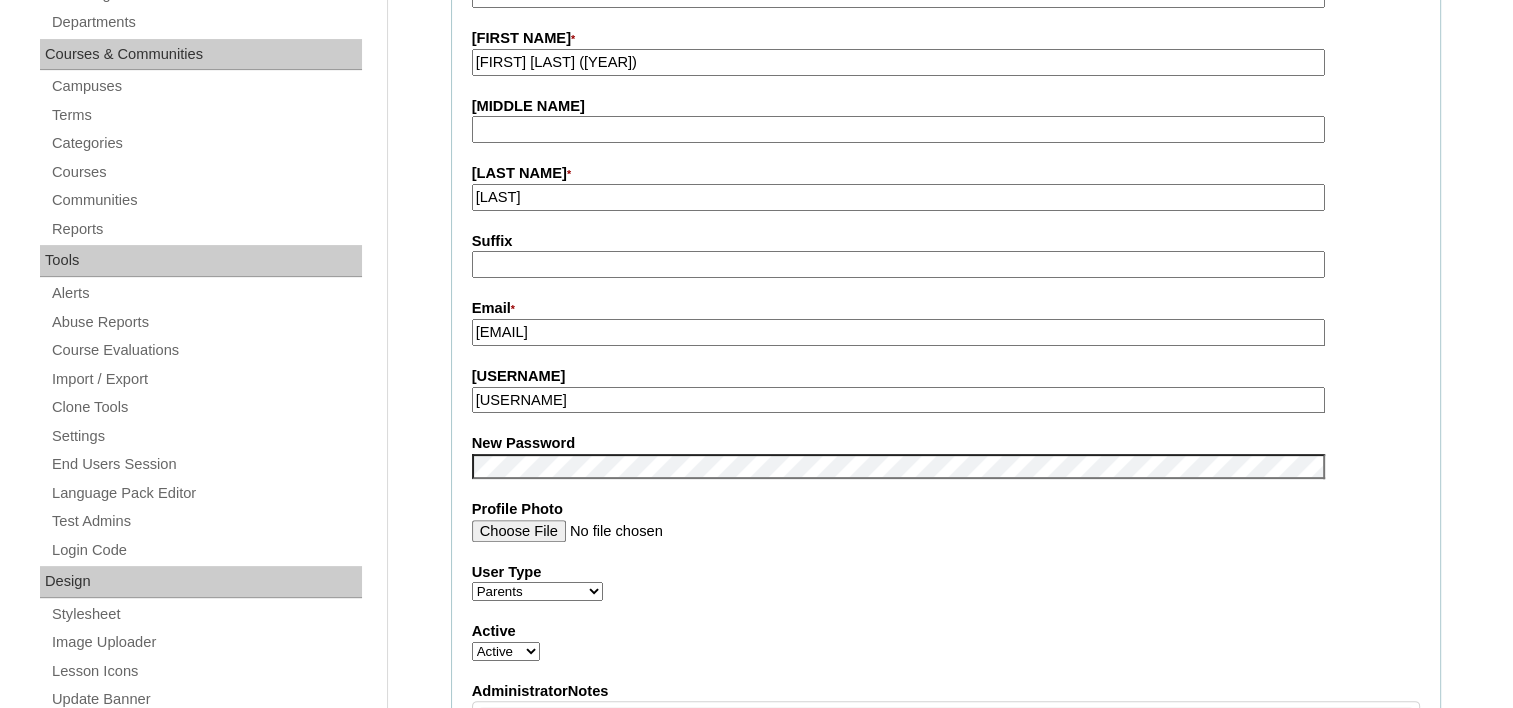 scroll, scrollTop: 500, scrollLeft: 0, axis: vertical 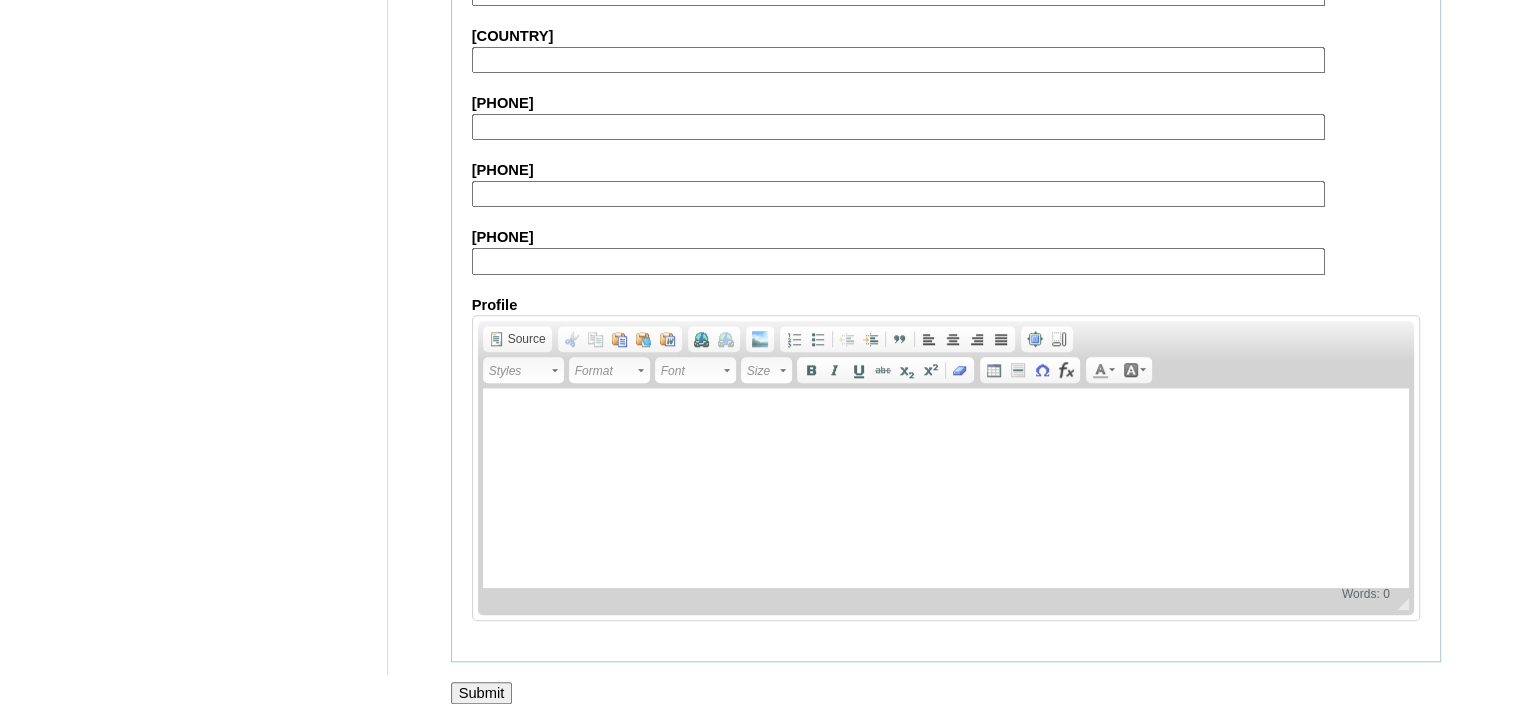 click on "Submit" at bounding box center [482, 693] 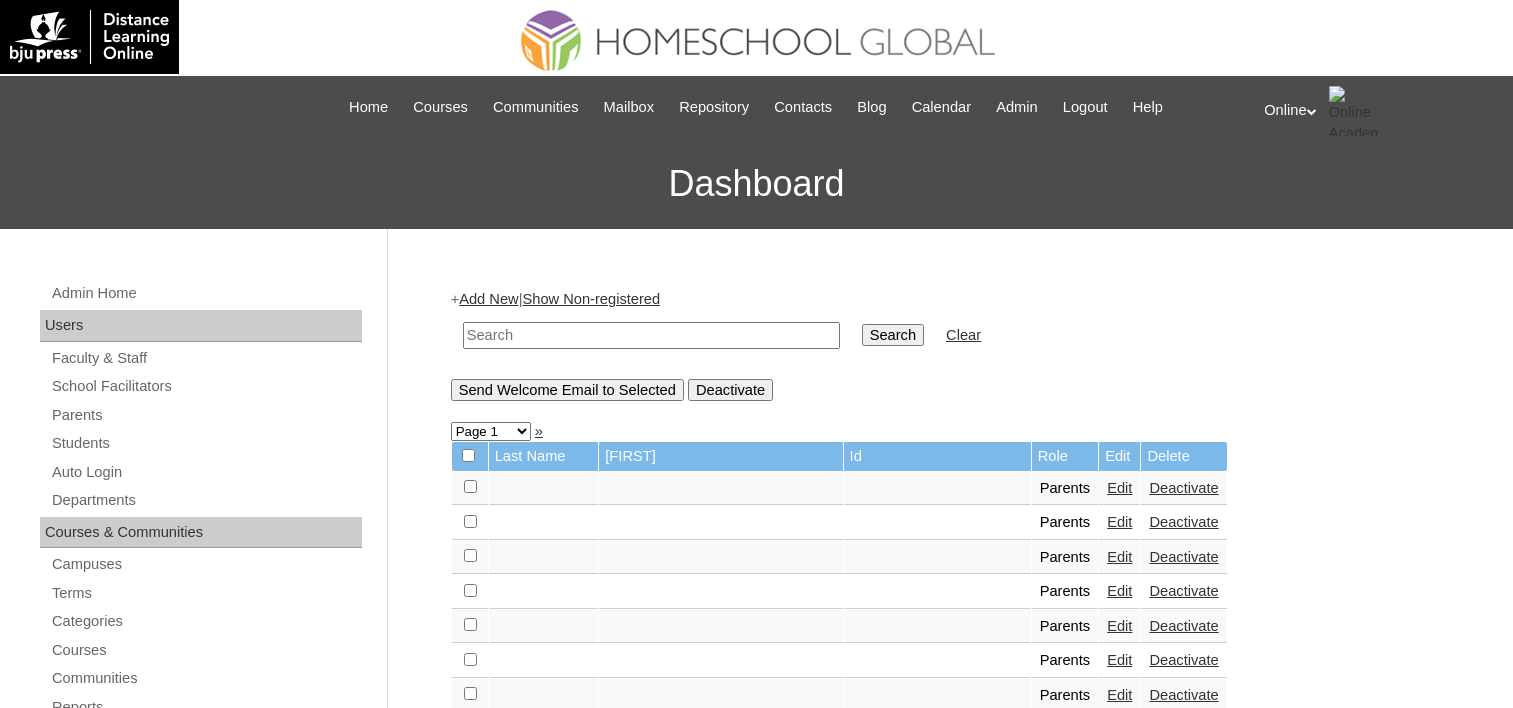 scroll, scrollTop: 0, scrollLeft: 0, axis: both 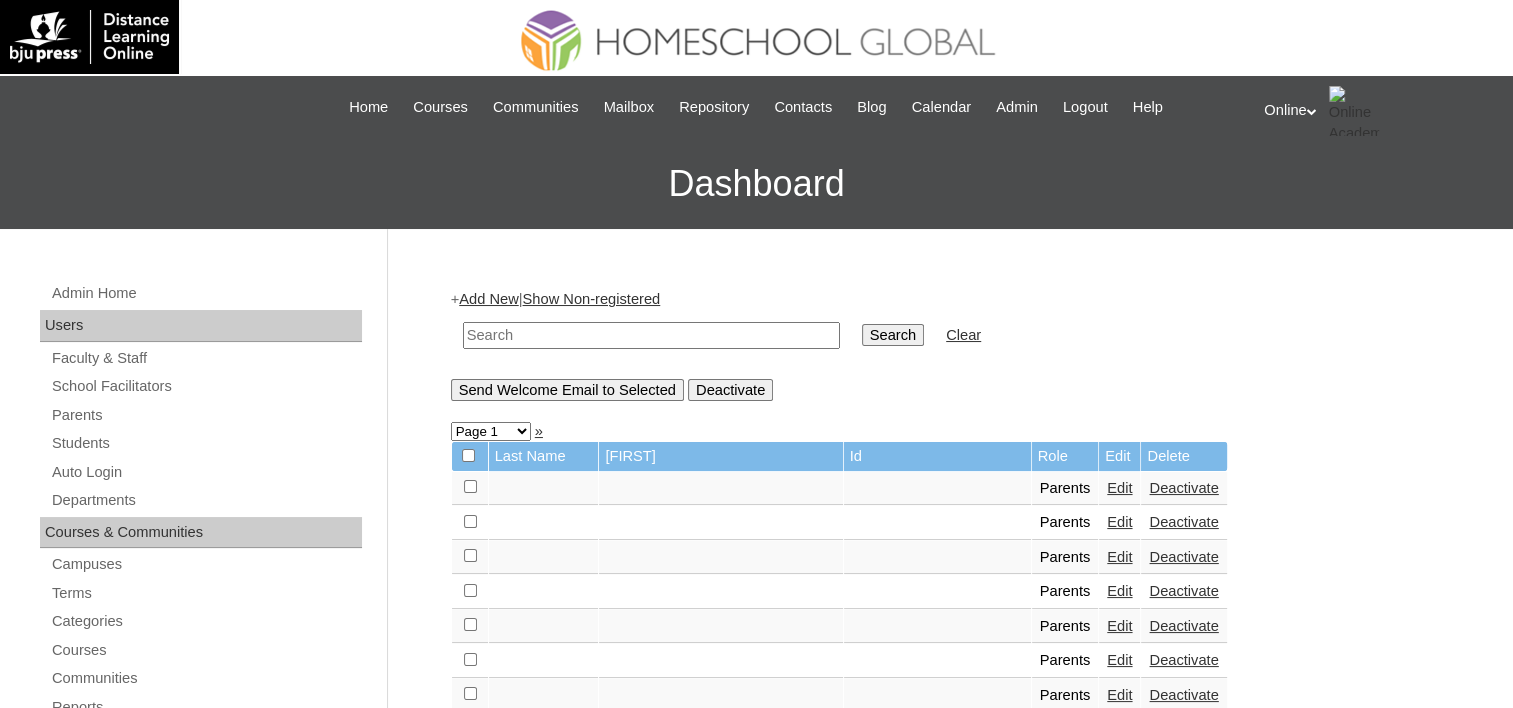 click on "Online
My Profile
My Settings
Logout" at bounding box center [1378, 111] 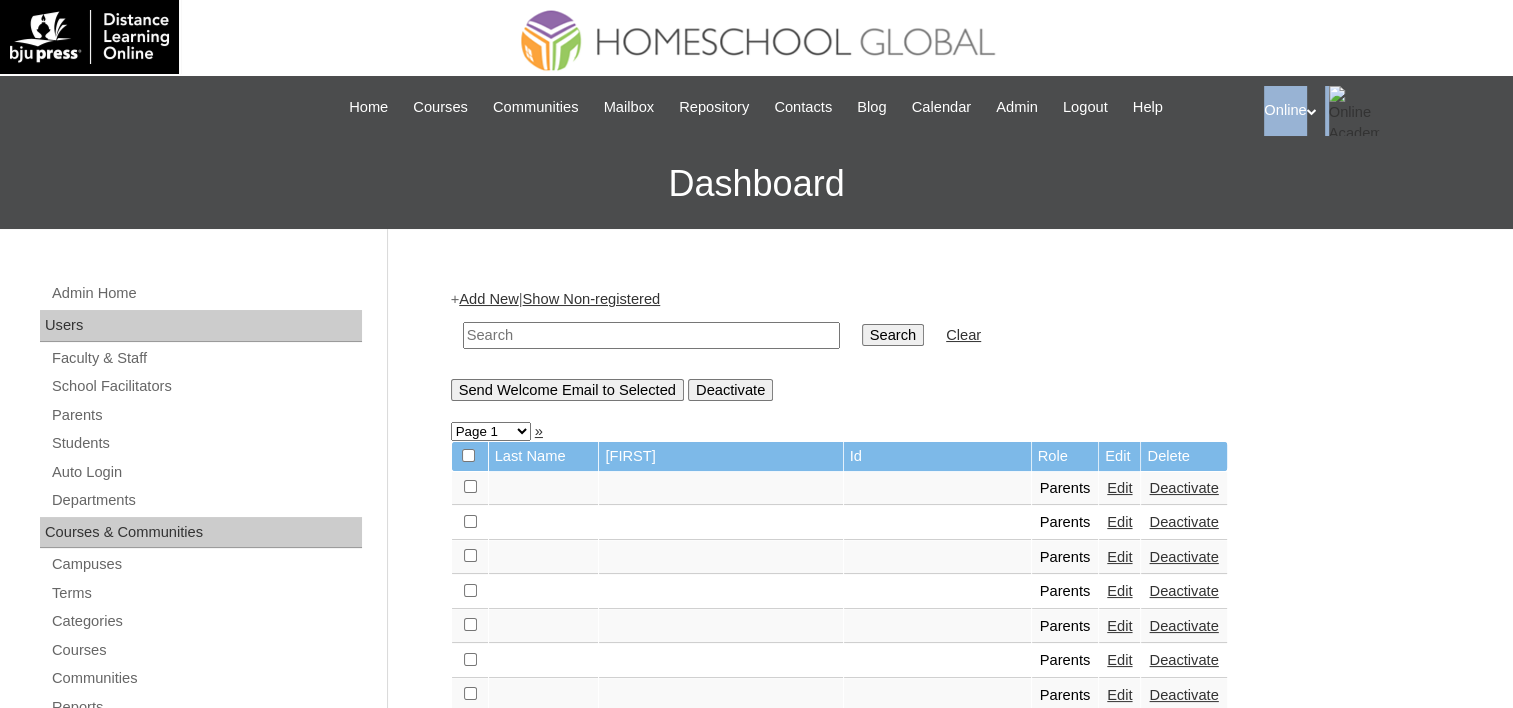 click on "Online
My Profile
My Settings
Logout" at bounding box center (1378, 111) 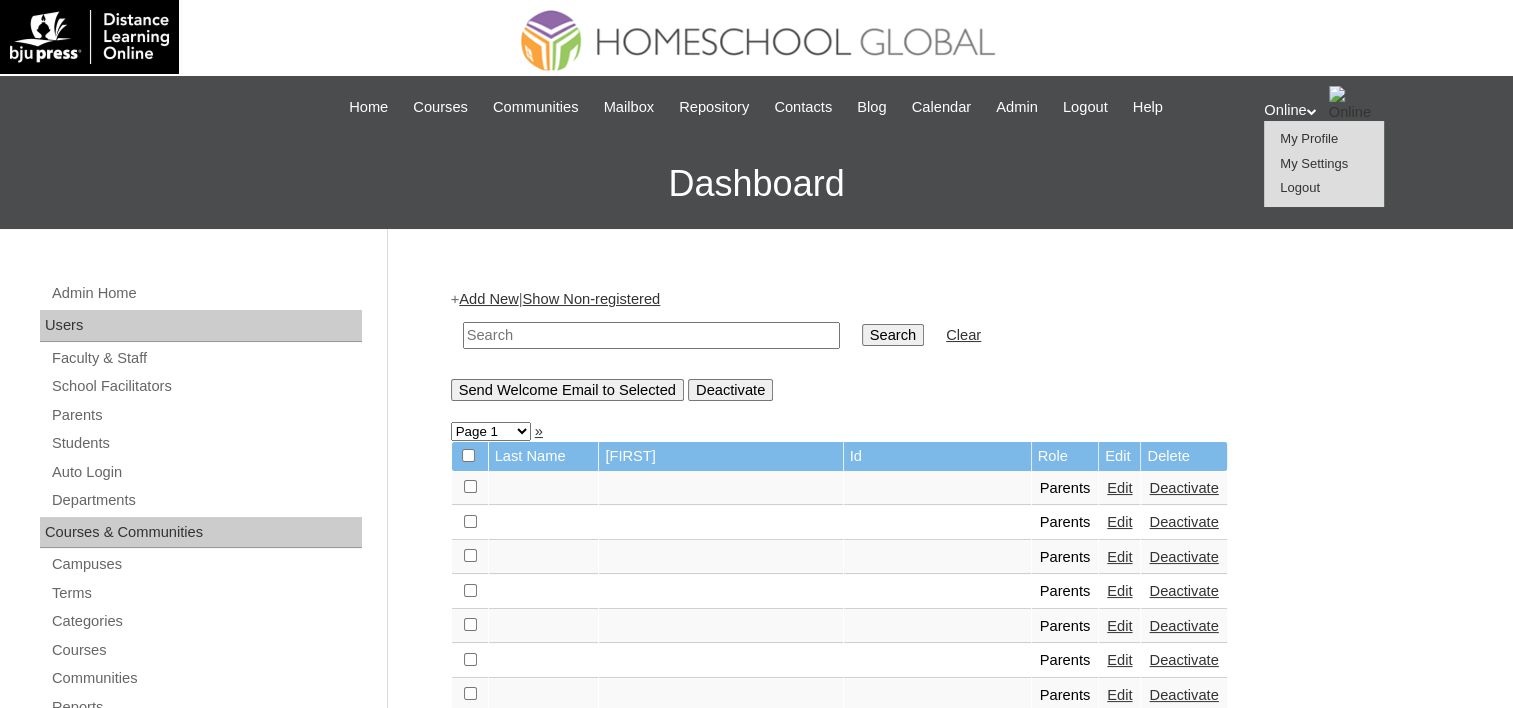 click on "Logout" at bounding box center [1300, 187] 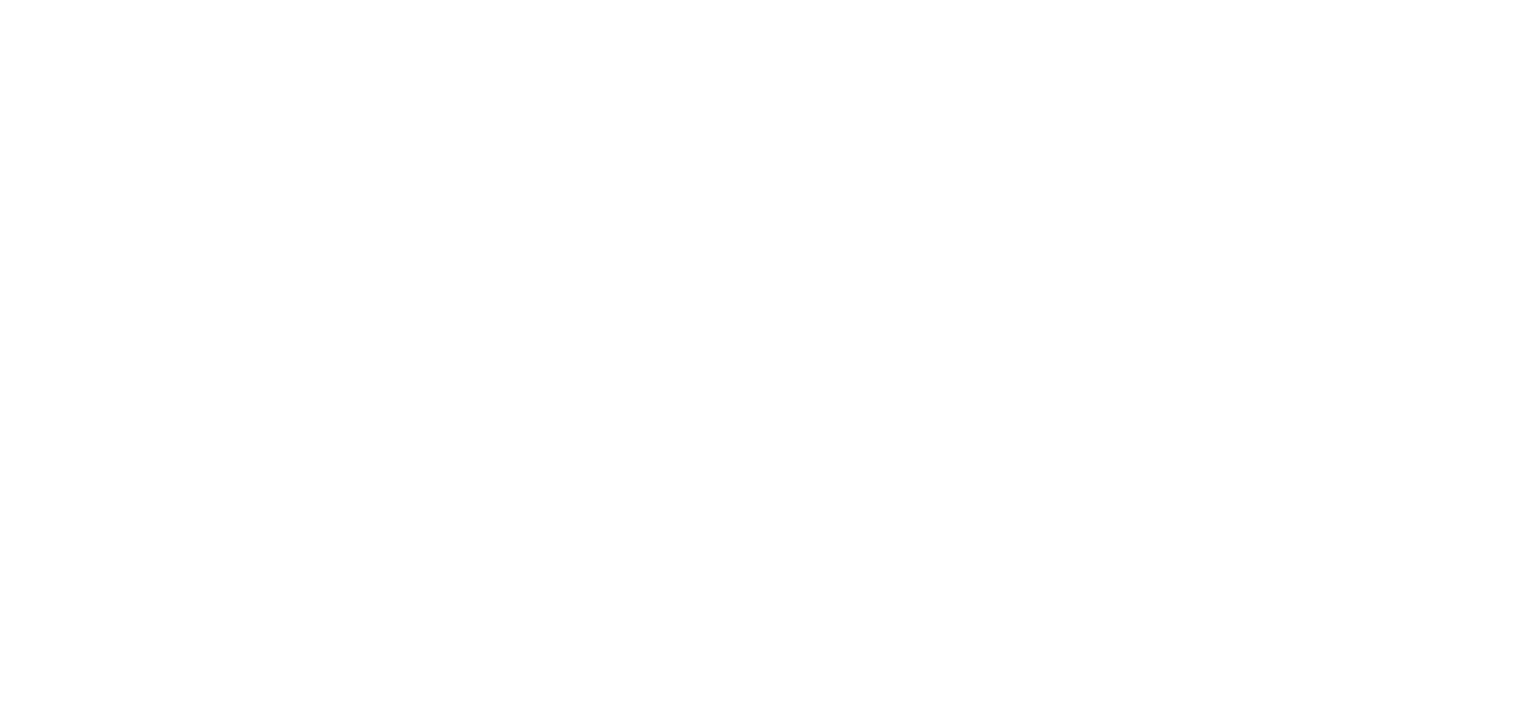 scroll, scrollTop: 0, scrollLeft: 0, axis: both 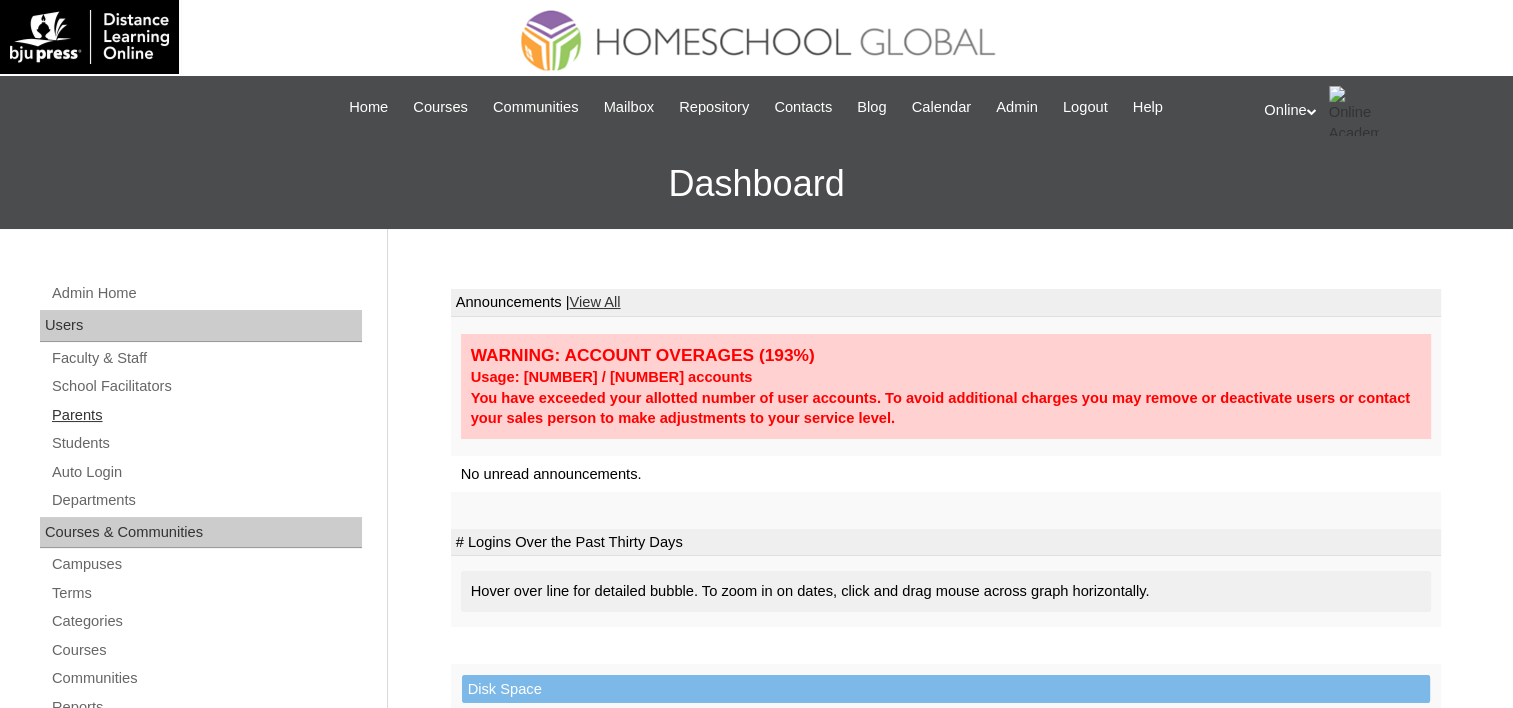 click on "Parents" at bounding box center (206, 415) 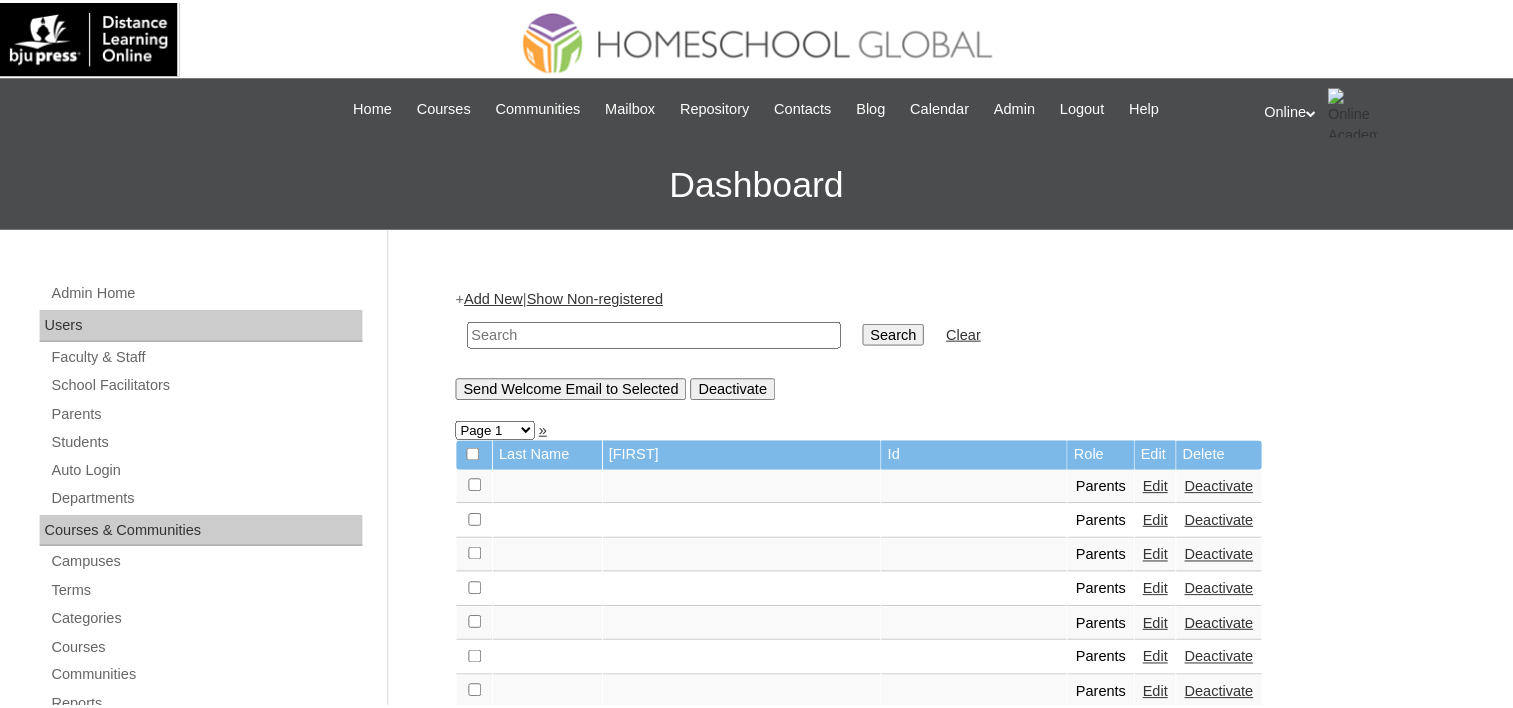 scroll, scrollTop: 0, scrollLeft: 0, axis: both 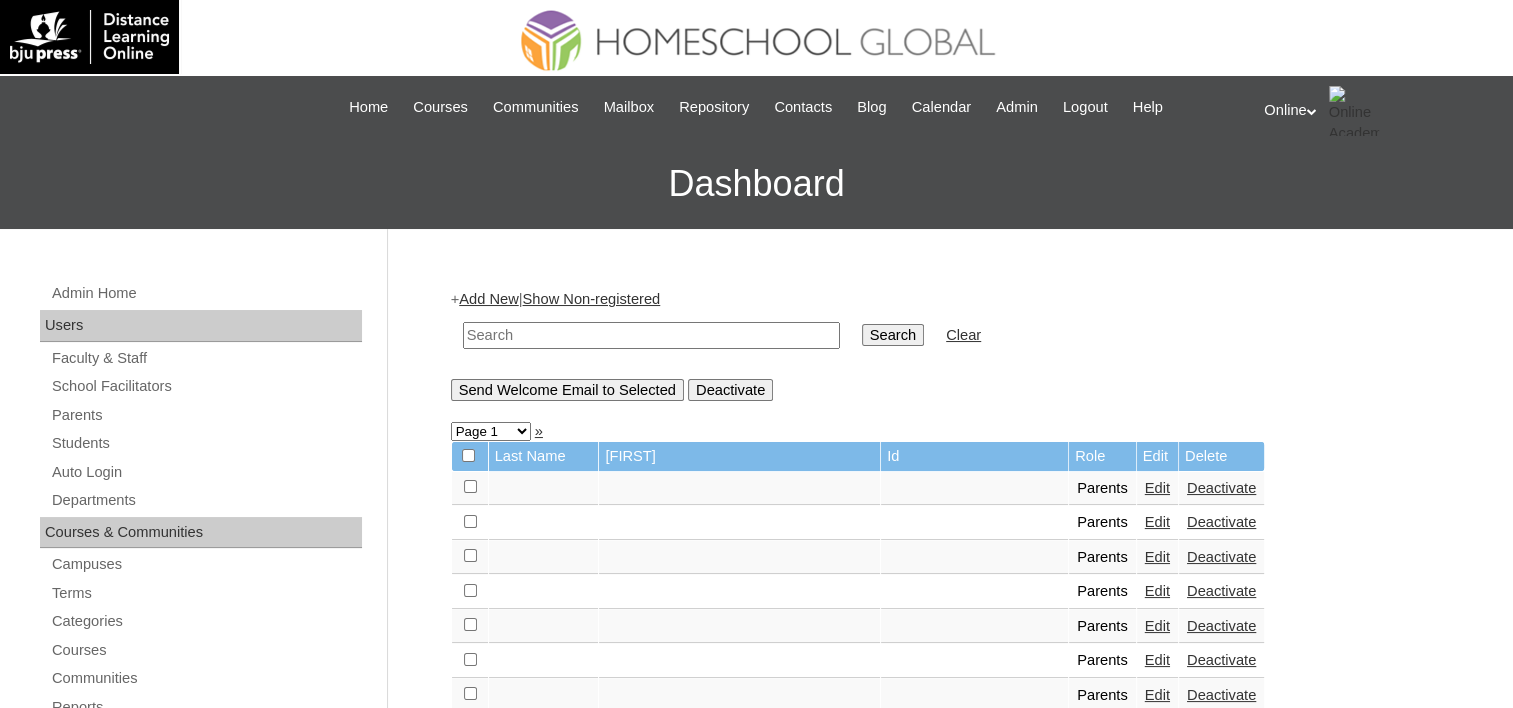 click at bounding box center [651, 335] 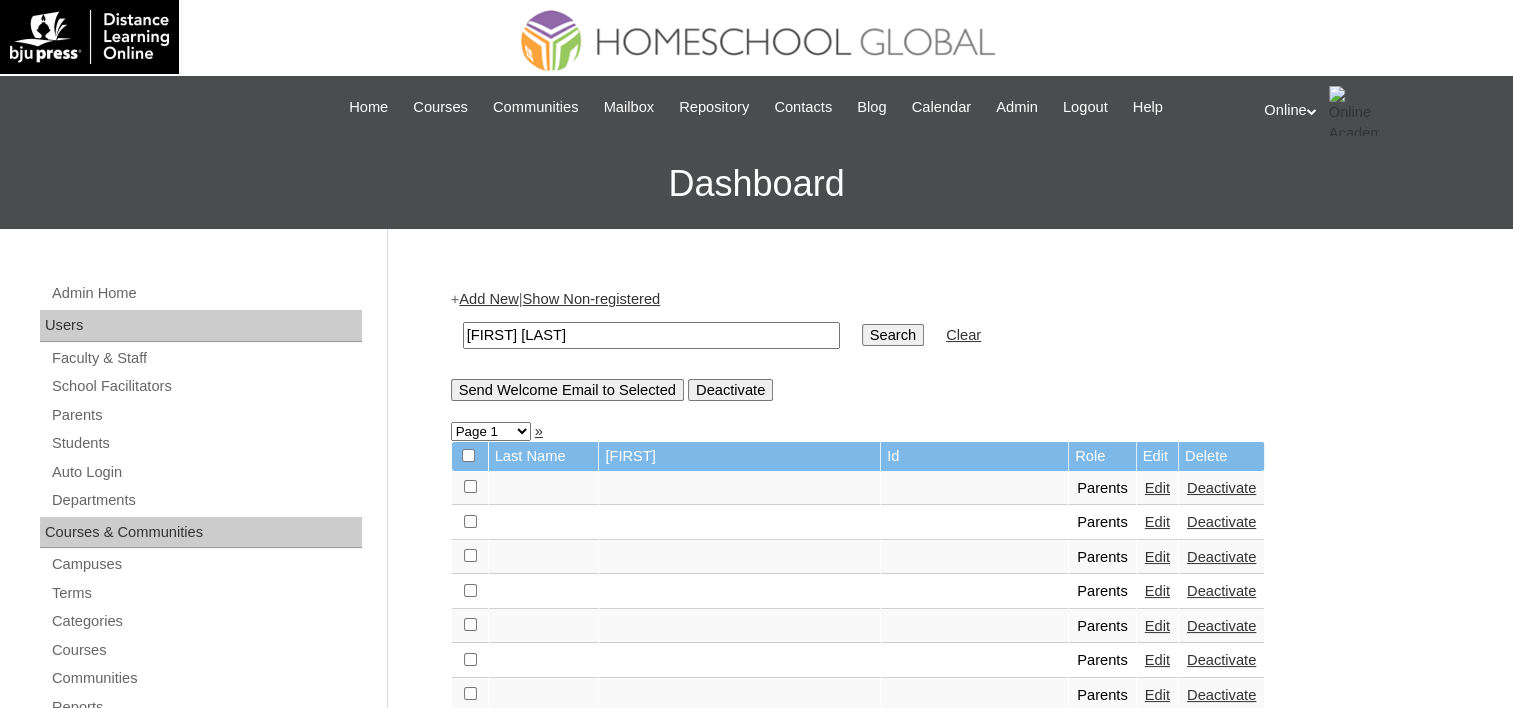 type on "[FIRST] [LAST]" 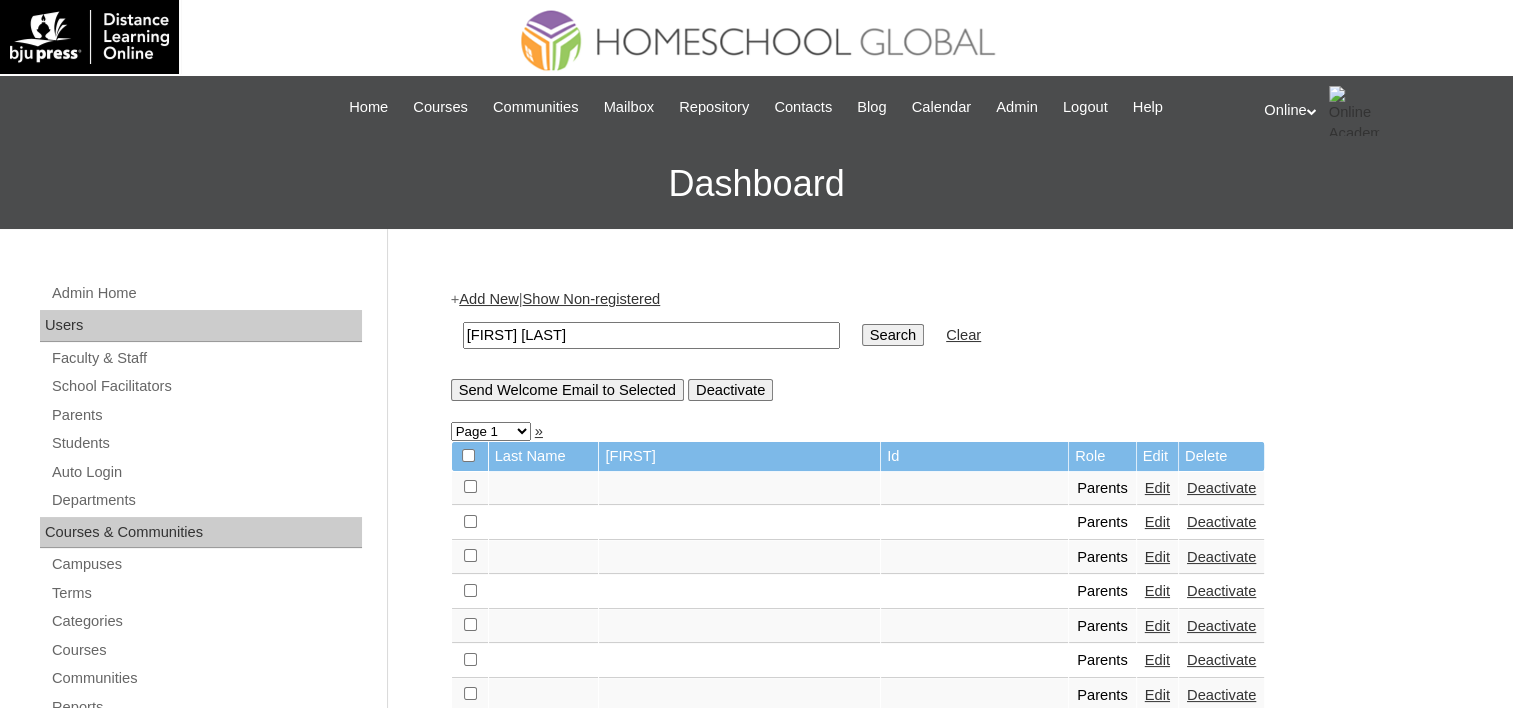 click on "Search" at bounding box center (893, 335) 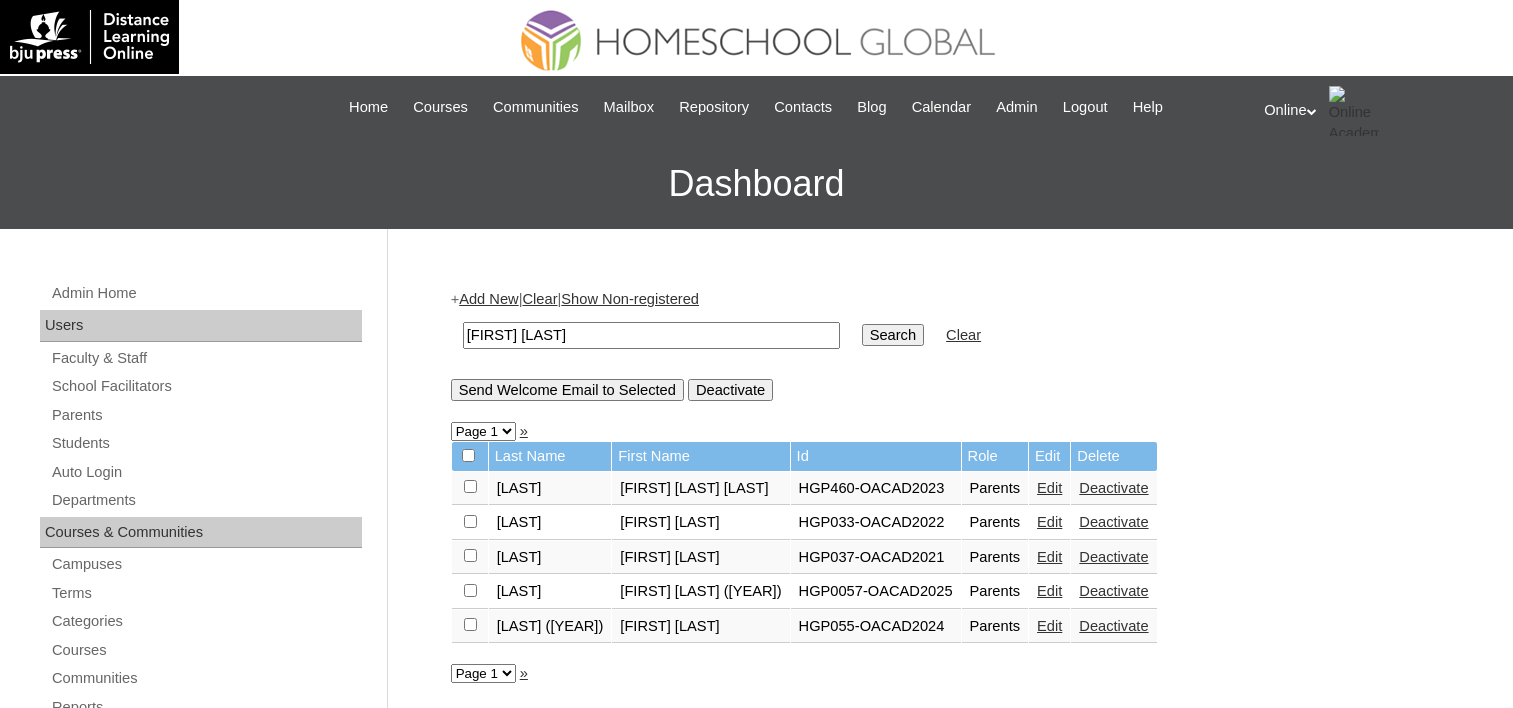 scroll, scrollTop: 0, scrollLeft: 0, axis: both 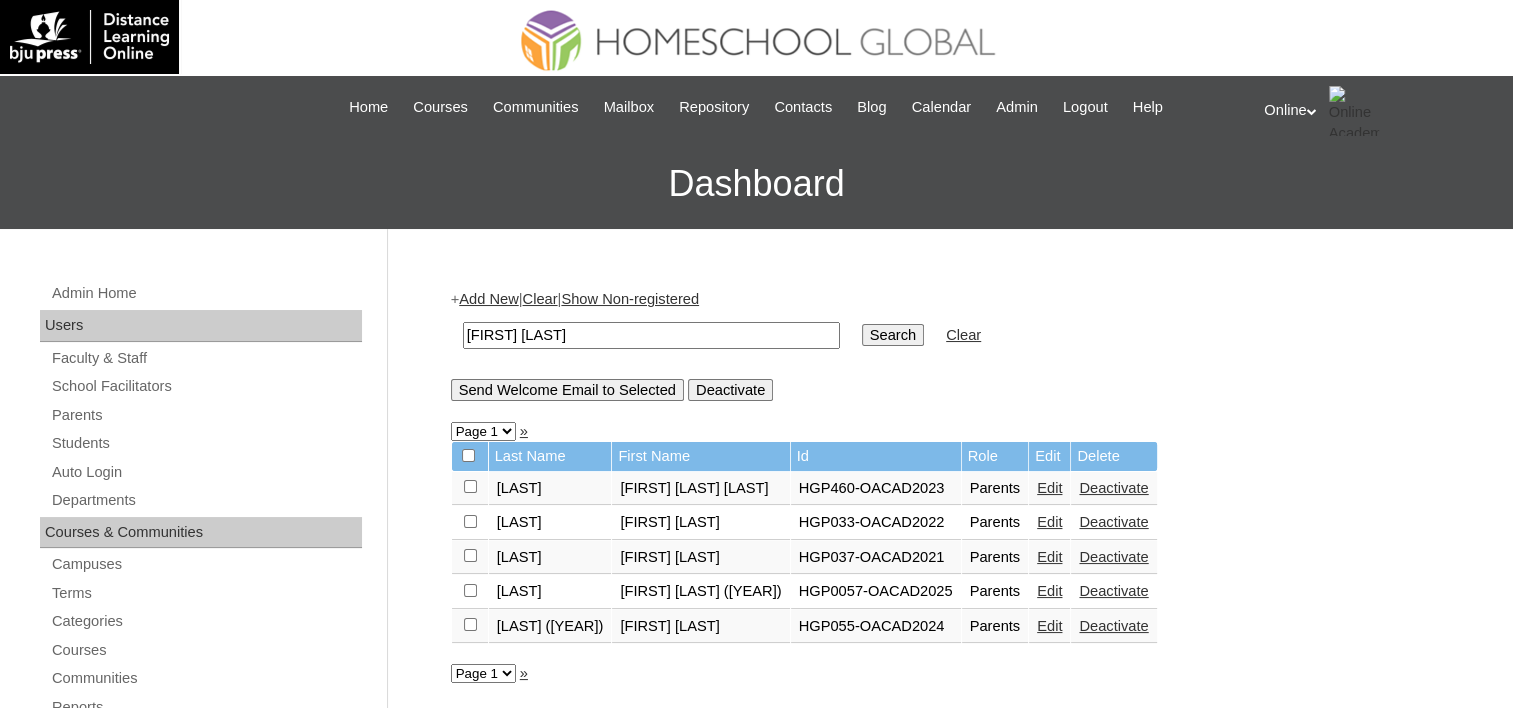 click on "Edit" at bounding box center (1049, 591) 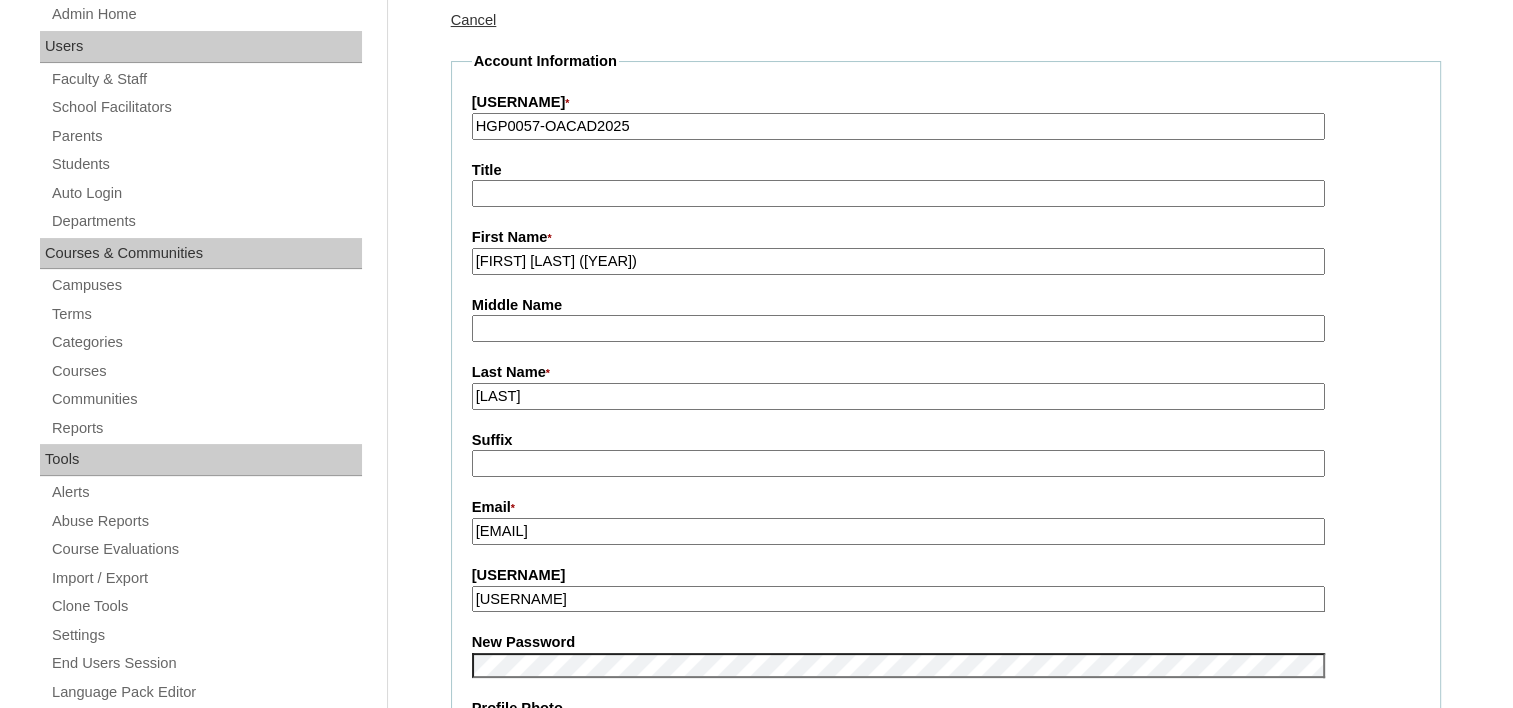 scroll, scrollTop: 500, scrollLeft: 0, axis: vertical 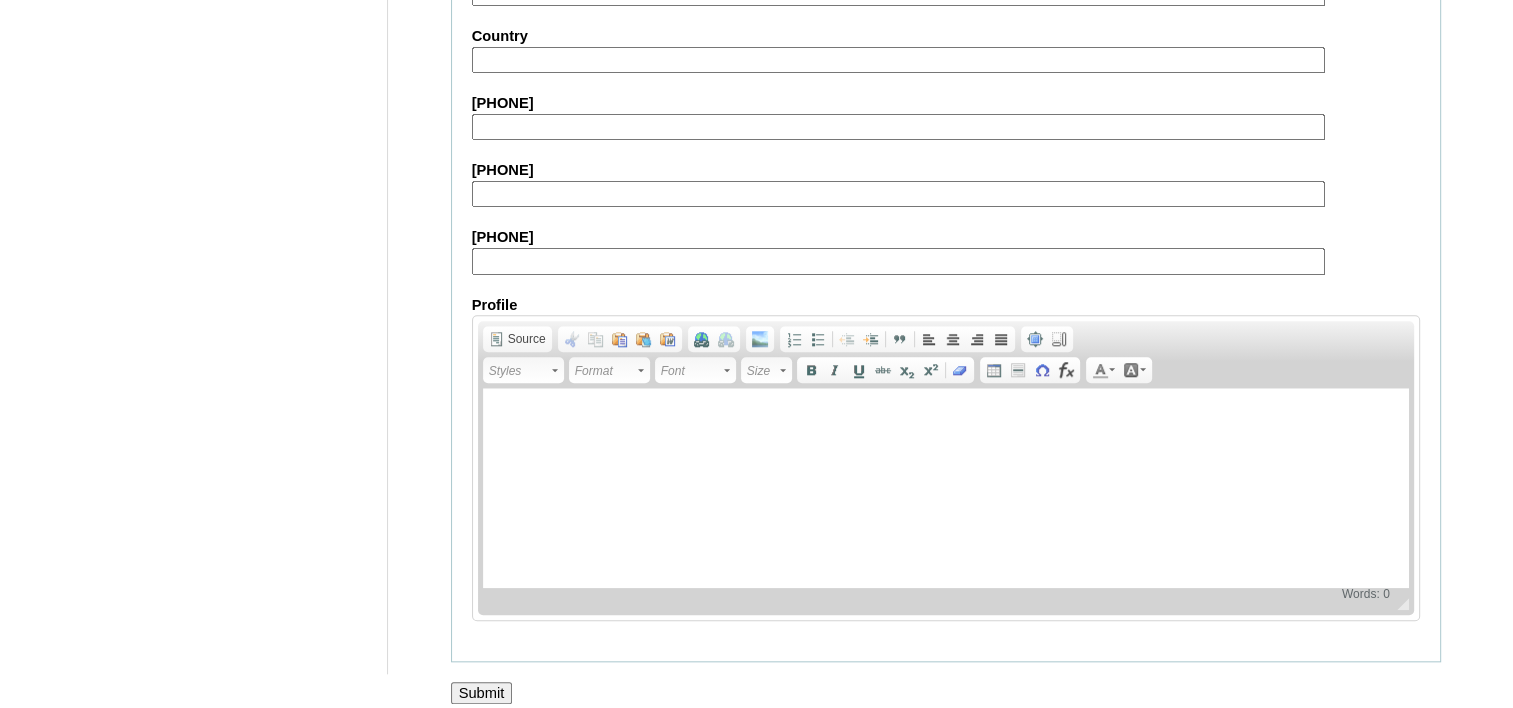 click on "Submit" at bounding box center (482, 693) 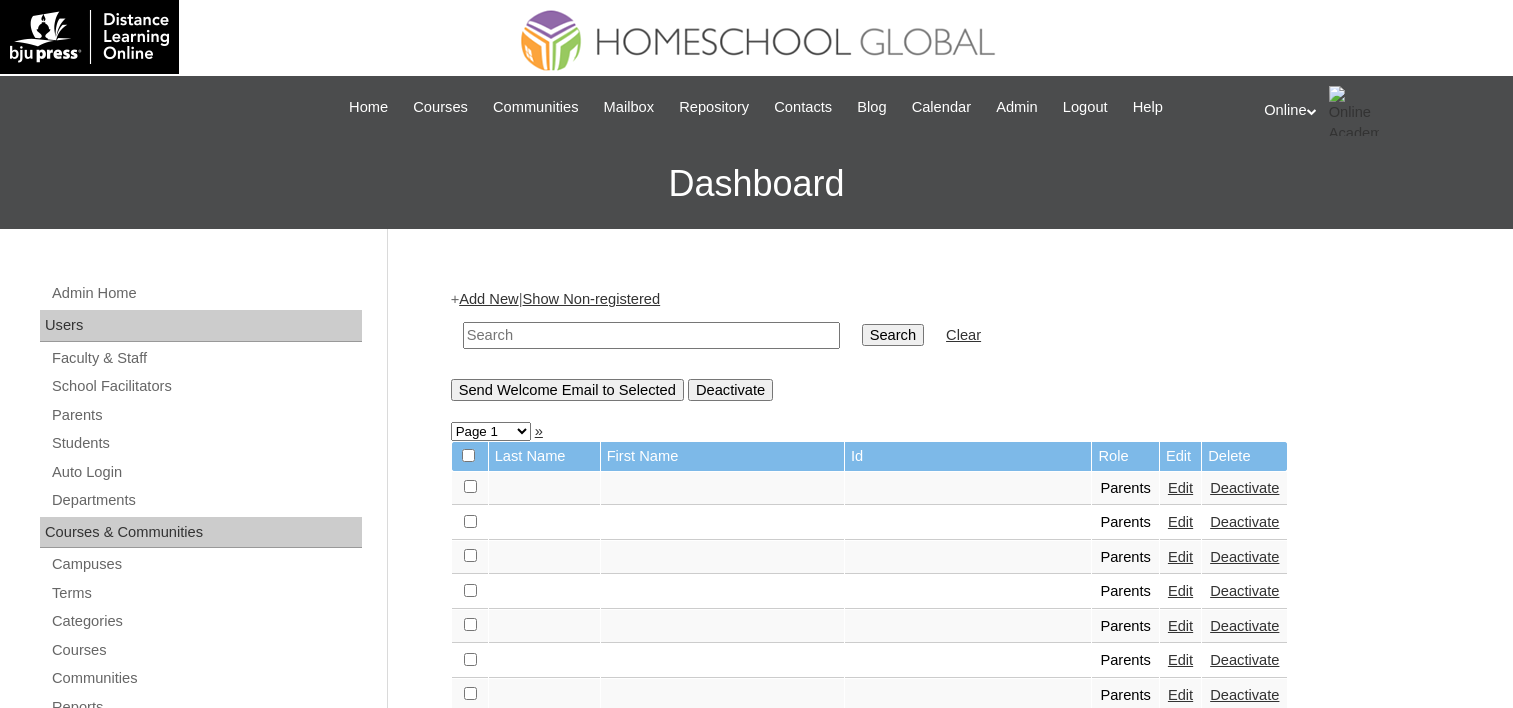 scroll, scrollTop: 0, scrollLeft: 0, axis: both 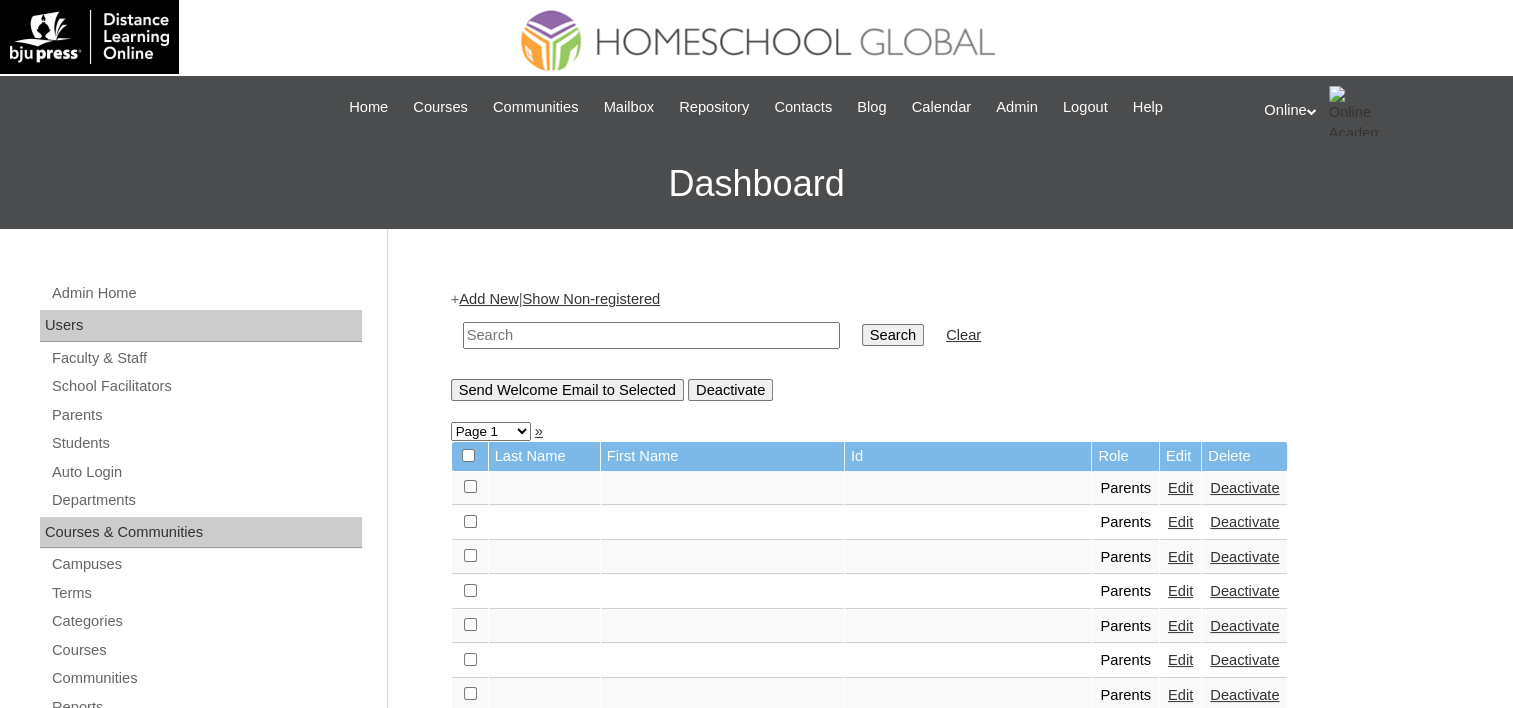 click on "Online
My Profile
My Settings
Logout" at bounding box center [1378, 111] 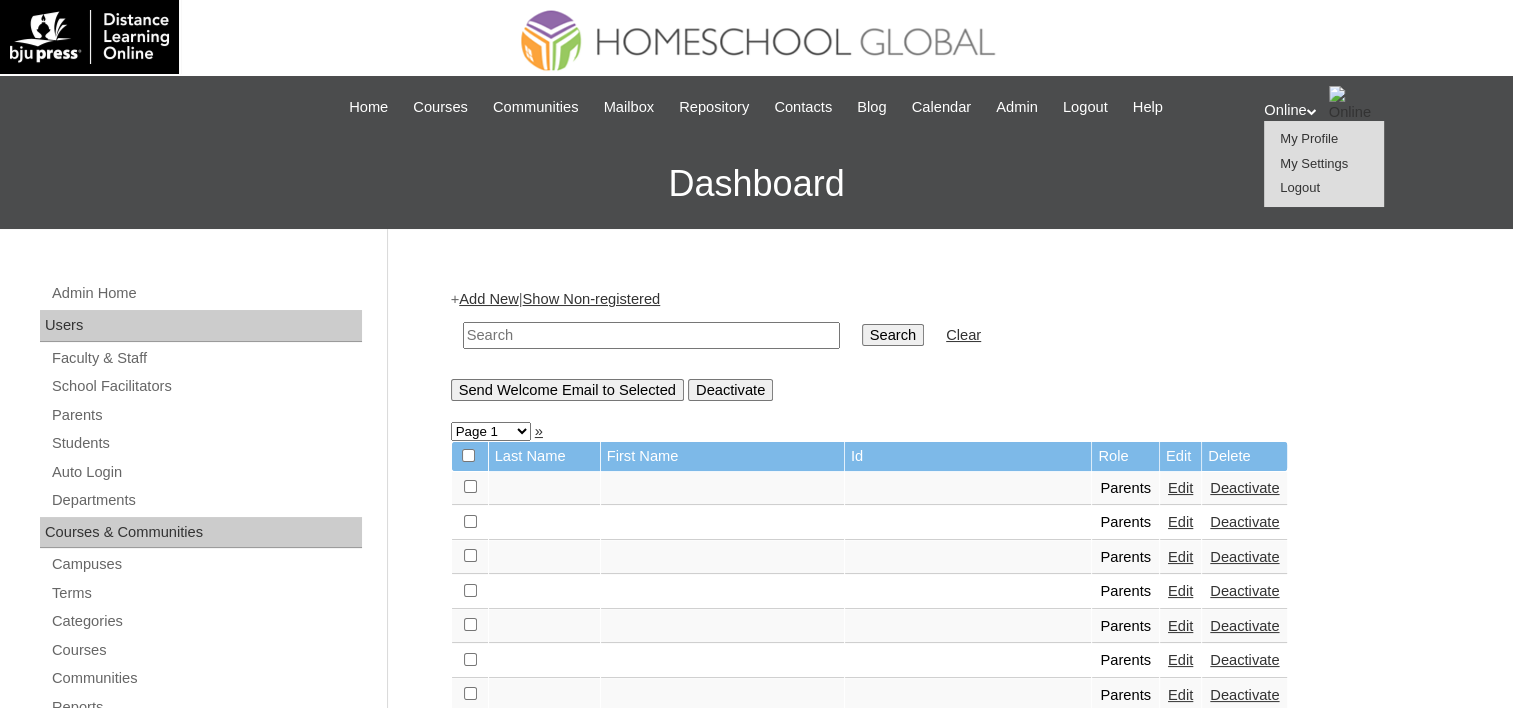 click on "Logout" at bounding box center [1300, 187] 